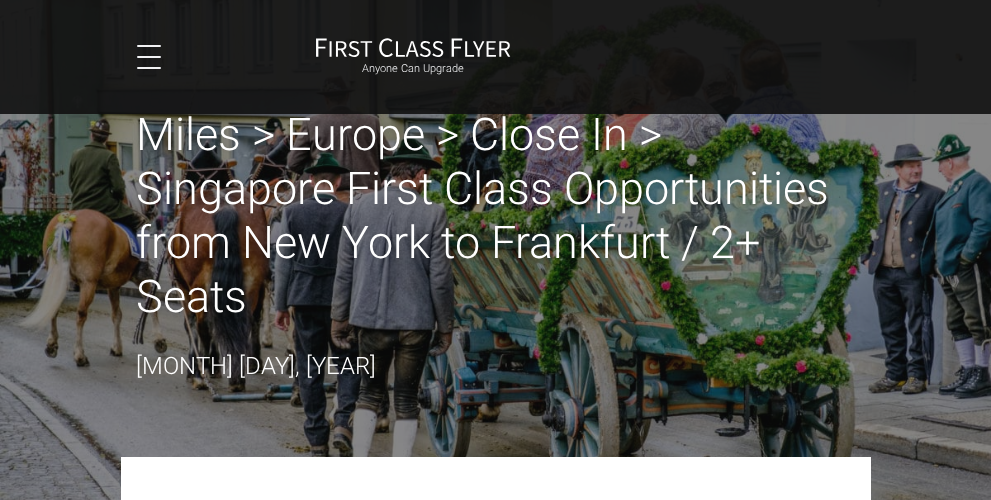 scroll, scrollTop: 0, scrollLeft: 0, axis: both 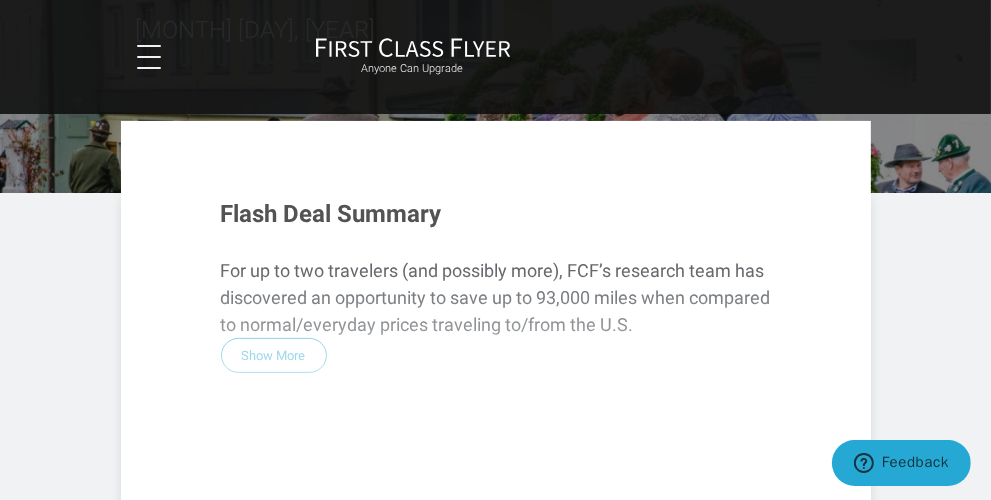 click on "Flash Deal Summary   For up to two travelers (and possibly more), FCF’s research team has discovered an opportunity to save up to 93,000 miles when compared to normal/everyday prices traveling to/from the U.S. Show More    Example Deal Routes   Depending on the program, you may qualify for free connecting flights to and from your deal route airports.  Learn more .         From  New York             To  Frankfurt         JavaScript chart by amCharts 3.20.9     Deal Availability   Fly at other times and pay double or triple.         Days Available    13+   9 to 12   4 to 8   2025   Aug                   4 Seats       2 Seats     1 Seat   Access Deal With Miles   Every program charges a different price. Pick your preferred payment option and book the flash deal before it vanishes.     Normal Everyday Price: 287,000 on Singapore Airlines       194,000 Singapore Airlines Miles
(Operating Airline)               How to Book   Summary   32%  Off         194,000 Amex Rewards Points" at bounding box center [496, 502] 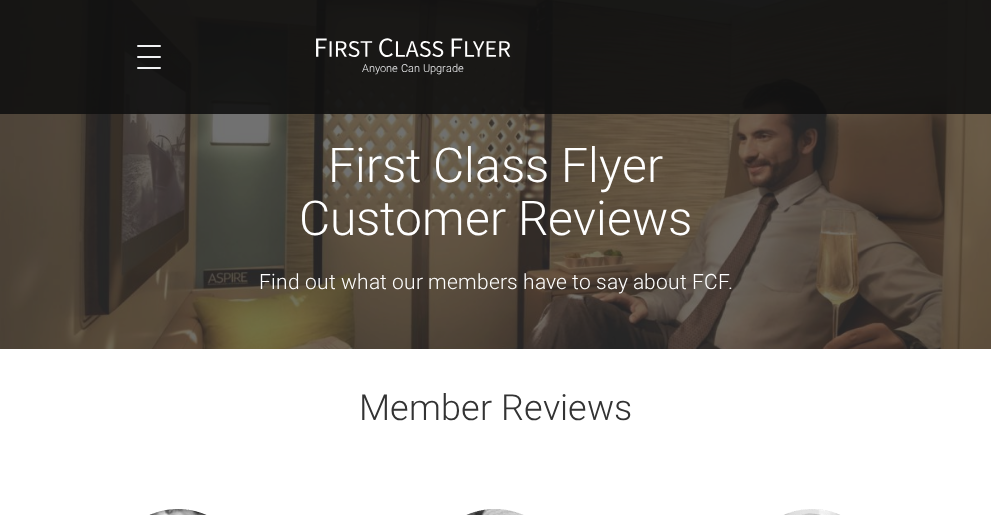 scroll, scrollTop: 54, scrollLeft: 0, axis: vertical 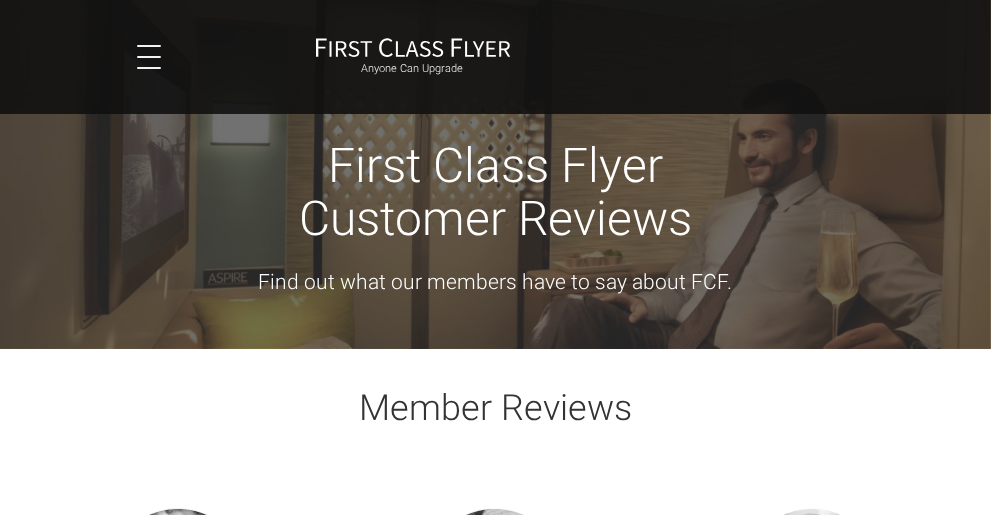 click on "Join Now" at bounding box center (0, 0) 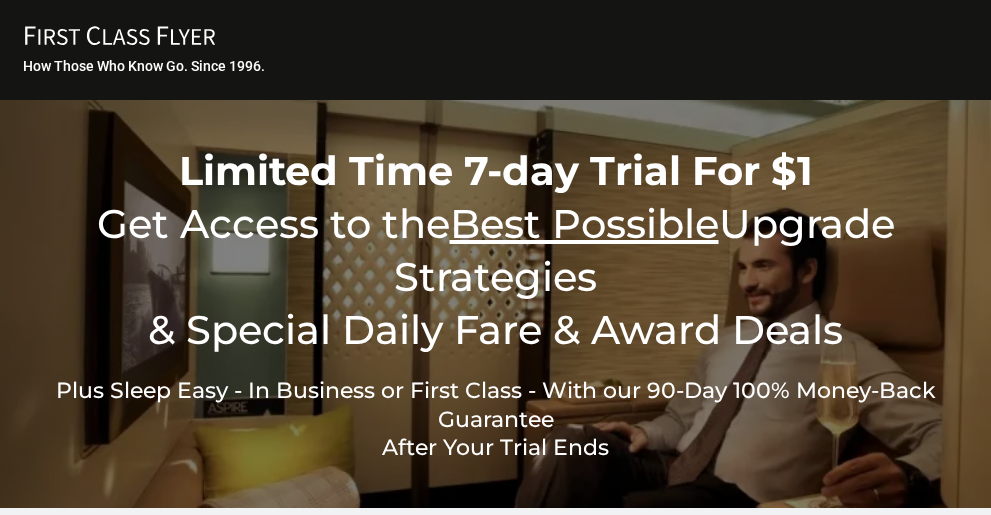 scroll, scrollTop: 0, scrollLeft: 0, axis: both 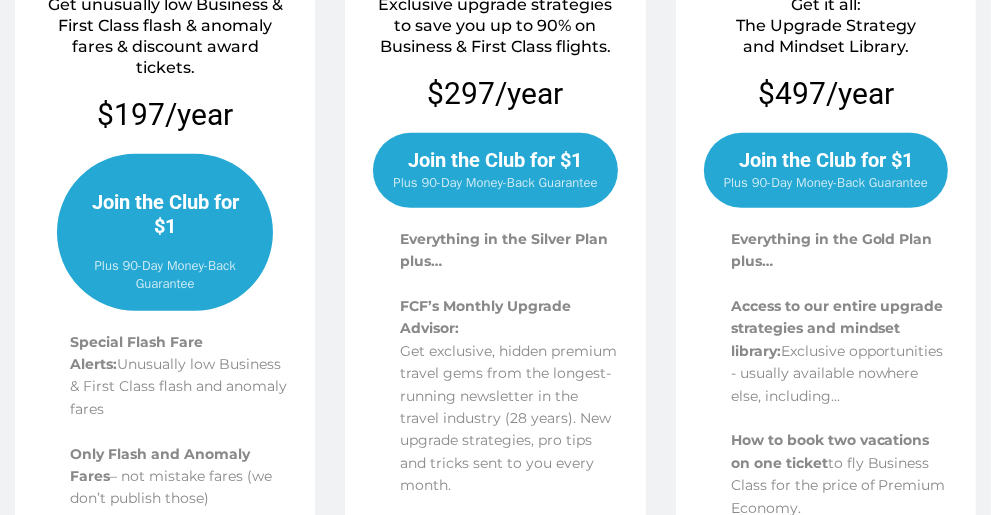 click on "Plus 90-Day Money-Back Guarantee" at bounding box center (495, 183) 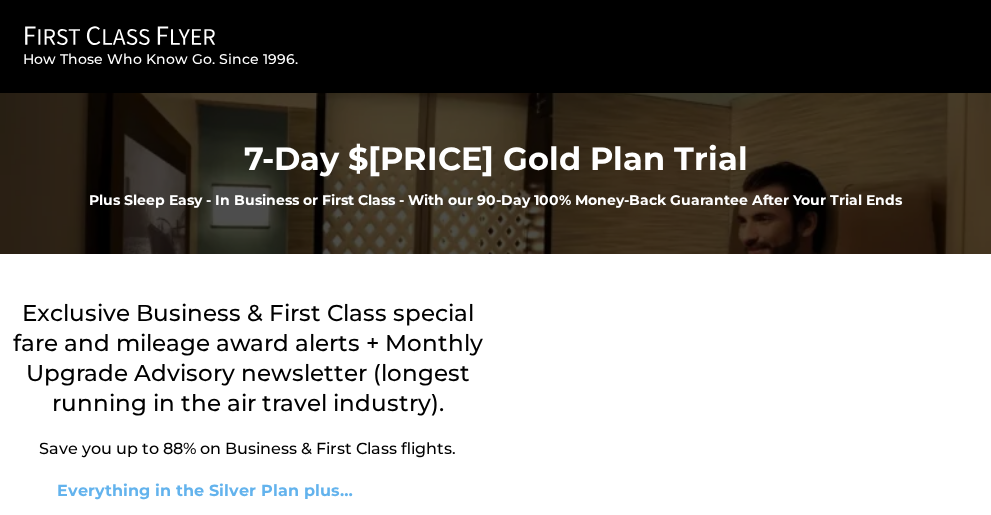 scroll, scrollTop: 0, scrollLeft: 0, axis: both 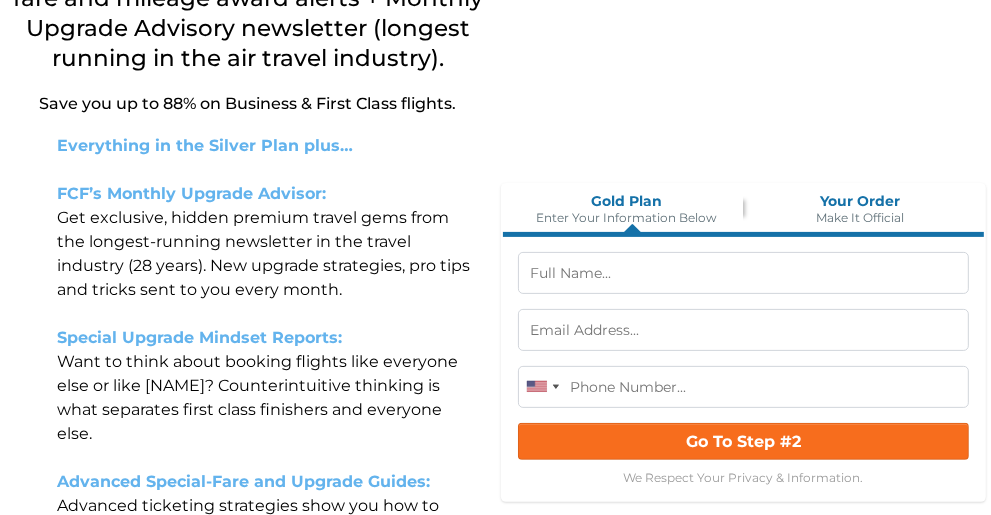 click at bounding box center (744, 273) 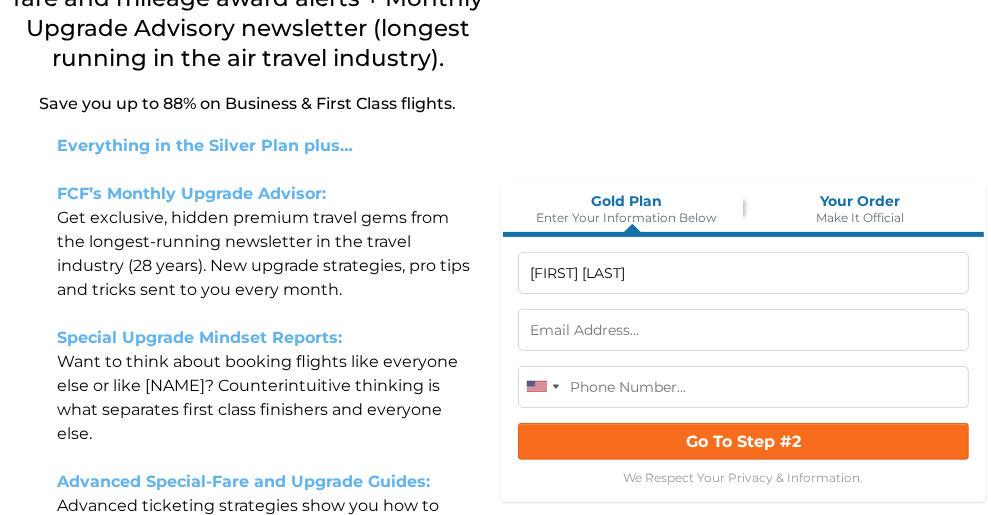 type on "Ray Markham" 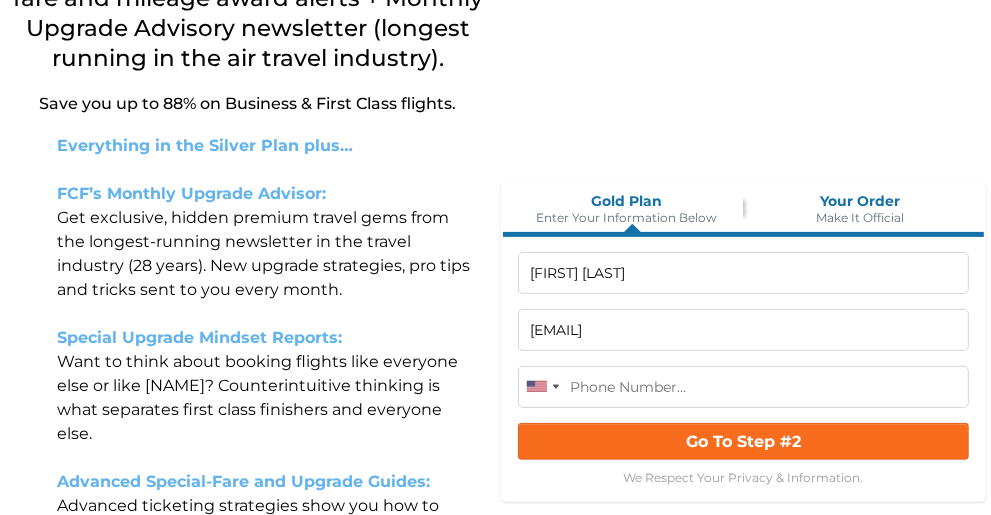 type on "[EMAIL]" 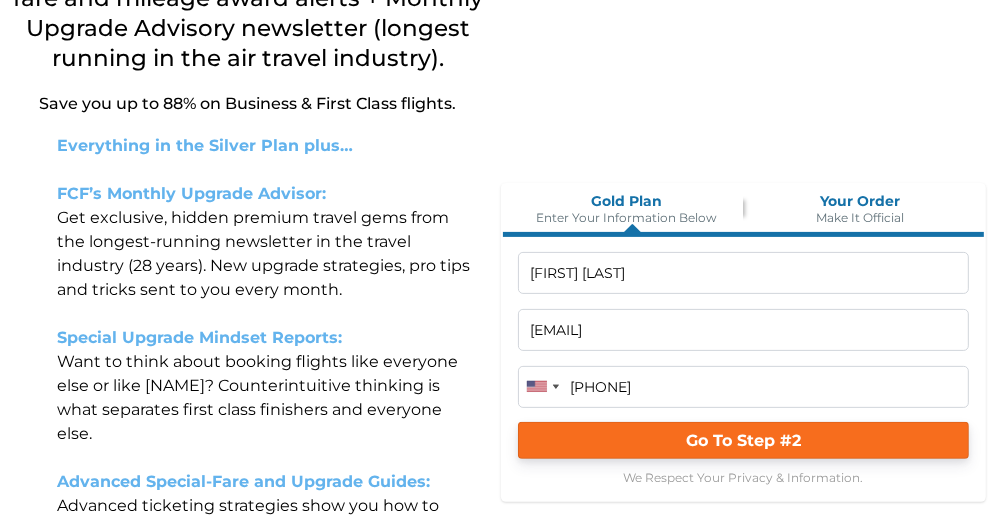 type on "(248) 563-3090" 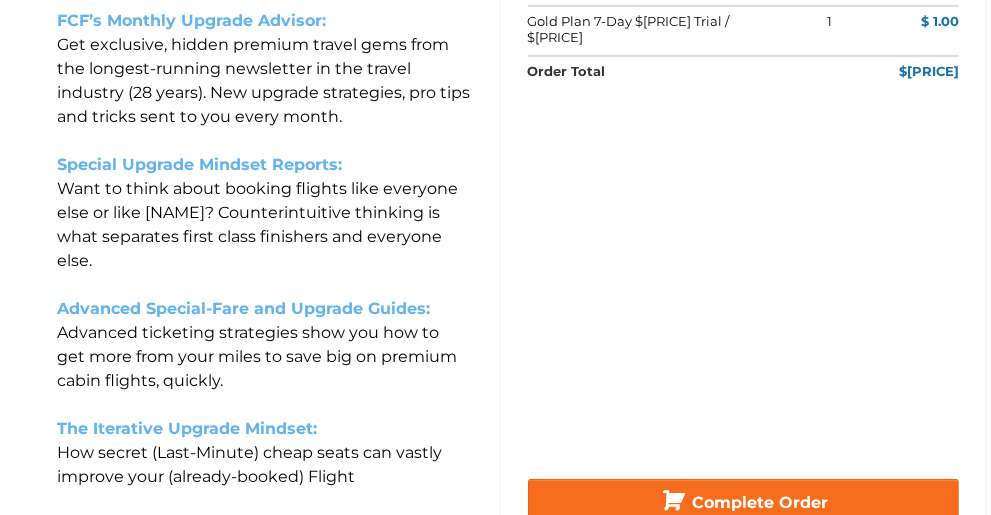 scroll, scrollTop: 535, scrollLeft: 0, axis: vertical 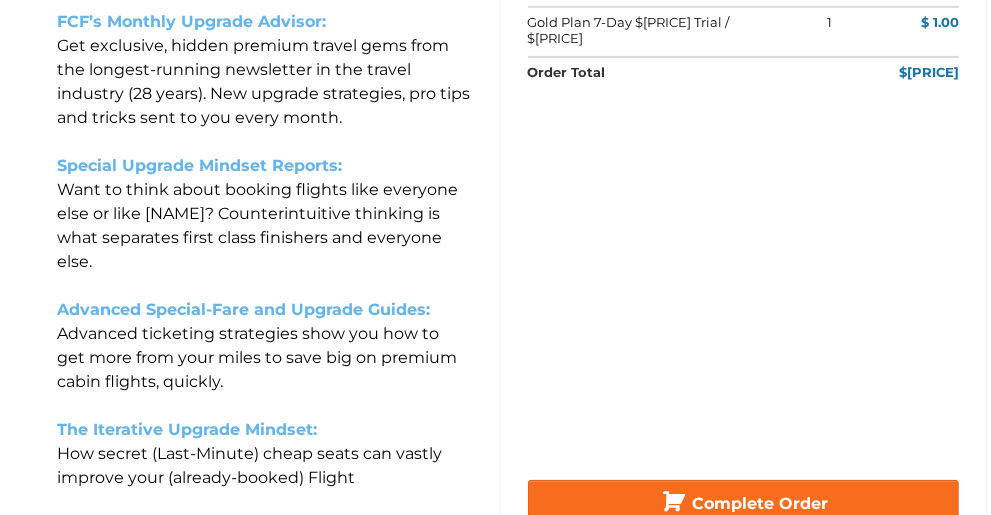 click at bounding box center (248, 286) 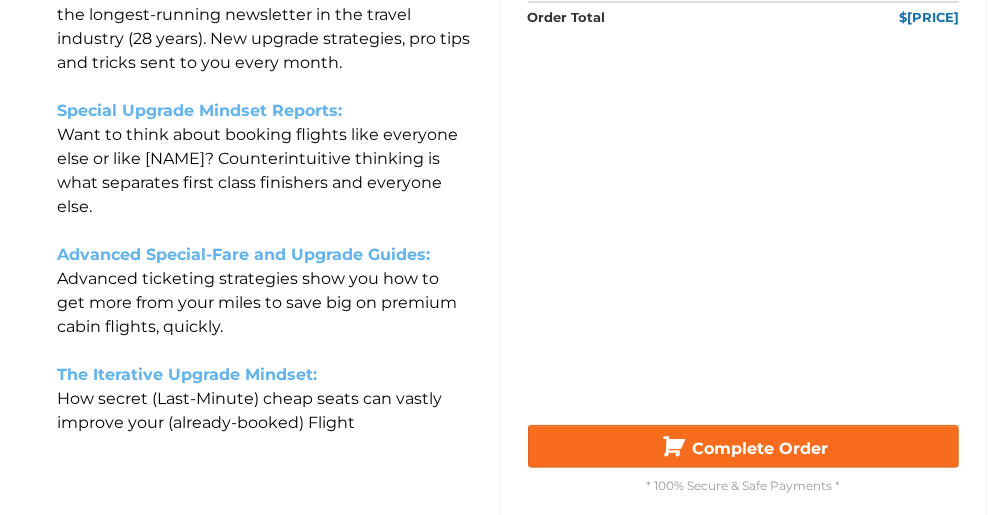 scroll, scrollTop: 590, scrollLeft: 0, axis: vertical 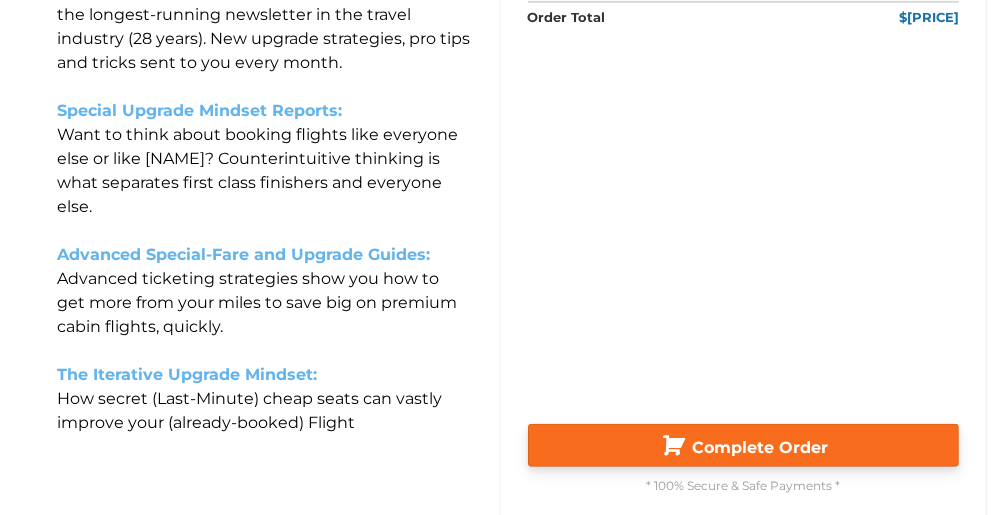click on "Complete Order" 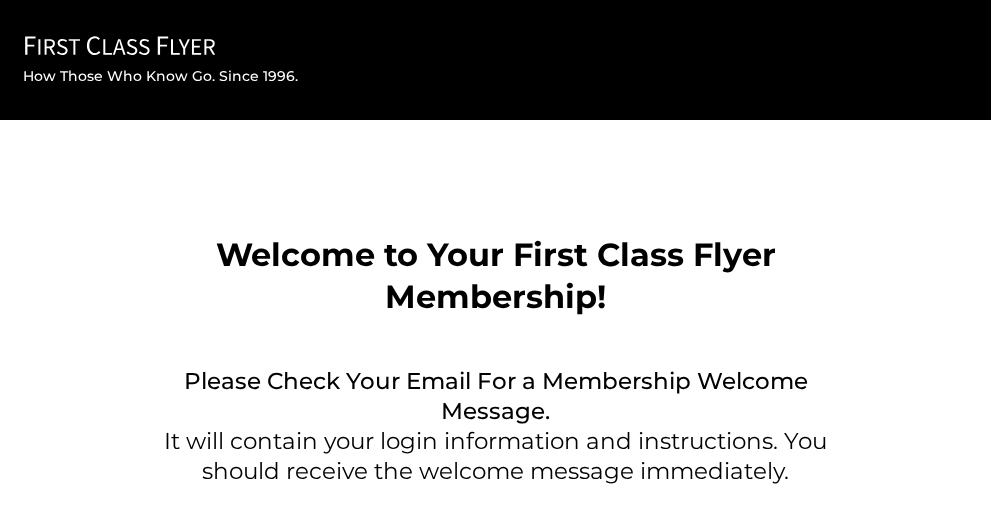 scroll, scrollTop: 0, scrollLeft: 0, axis: both 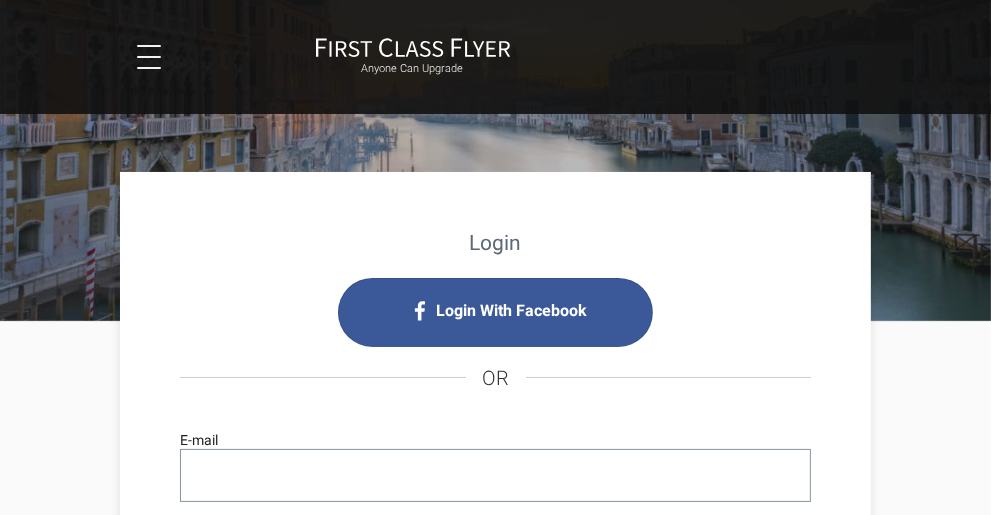 type on "[USERNAME]@example.com" 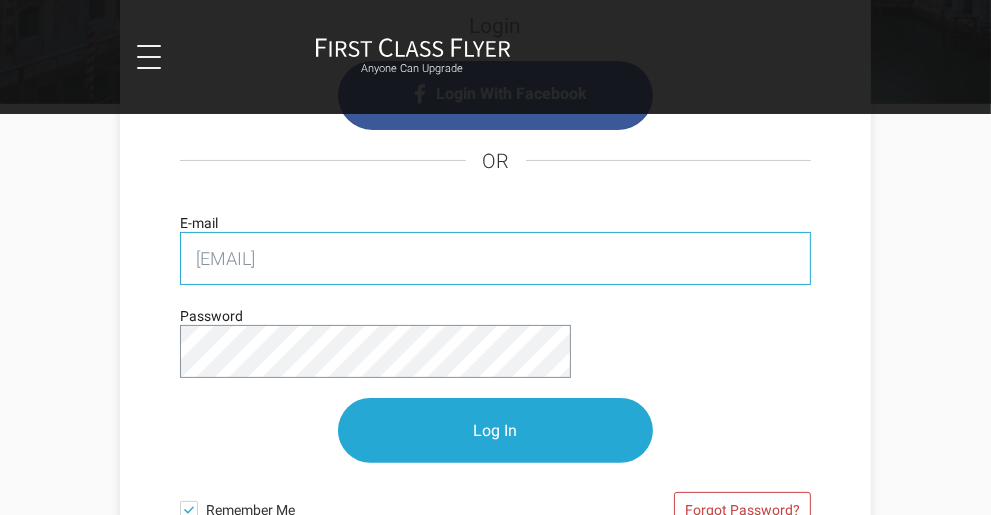 scroll, scrollTop: 268, scrollLeft: 0, axis: vertical 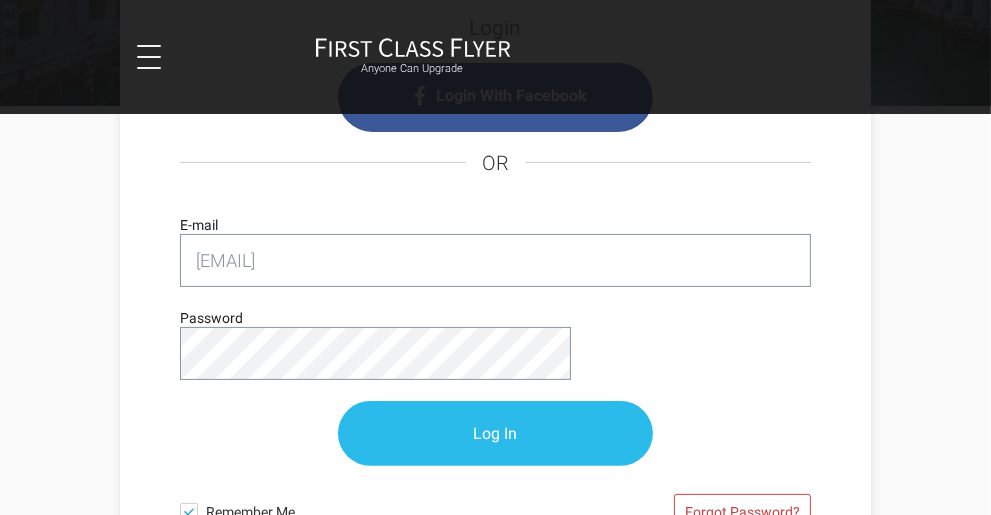 click on "Log In" at bounding box center (496, 433) 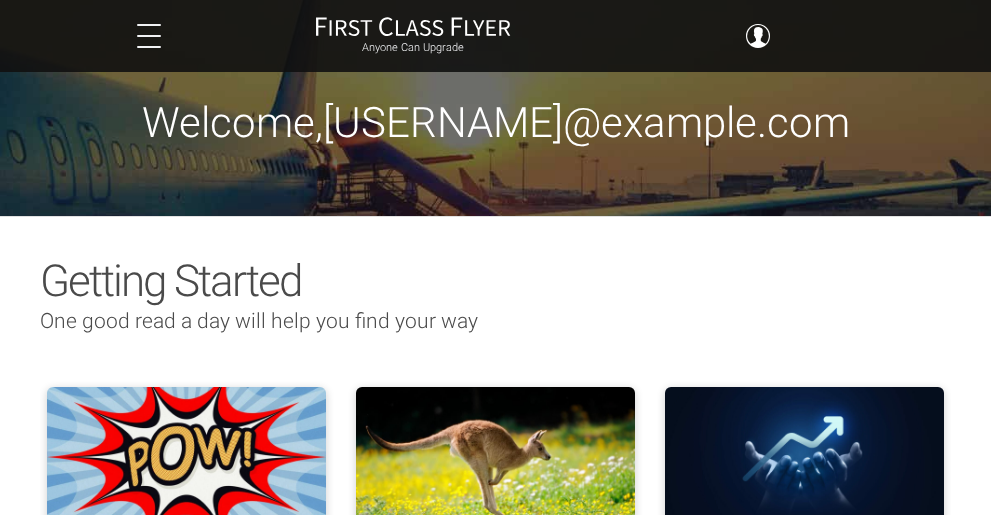 scroll, scrollTop: 0, scrollLeft: 0, axis: both 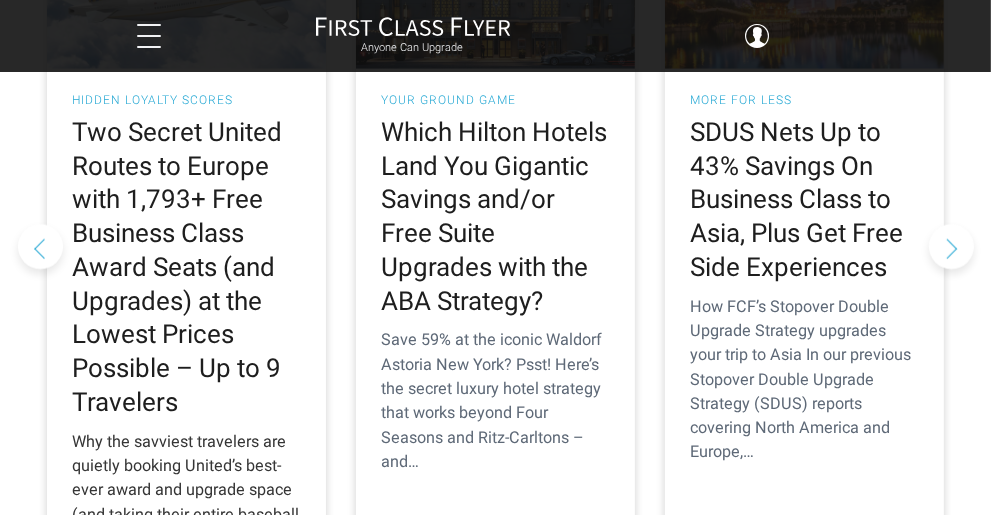 click on "Two Secret United Routes to Europe with 1,793+ Free Business Class Award Seats (and Upgrades) at the Lowest  Prices  Possible – Up to 9 Travelers" at bounding box center [186, 268] 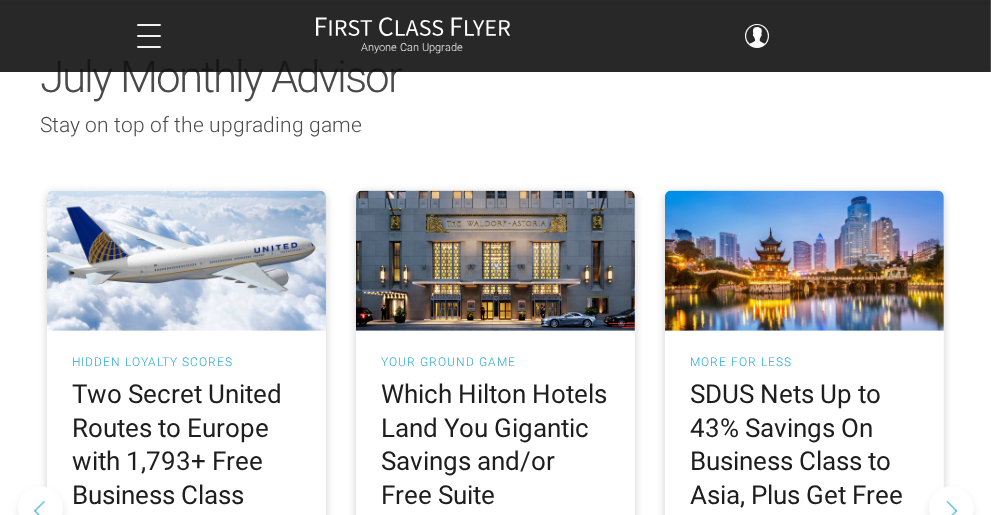 scroll, scrollTop: 1903, scrollLeft: 0, axis: vertical 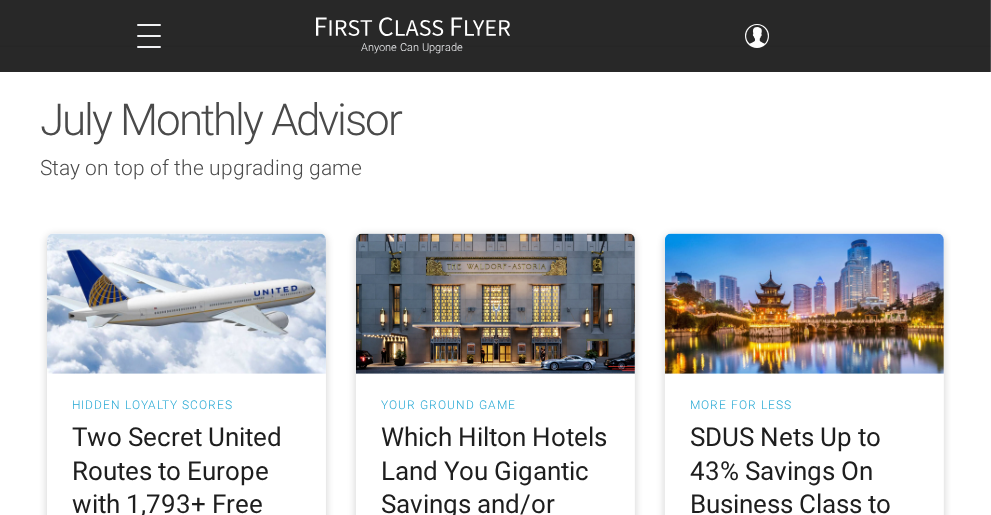 click at bounding box center [186, 304] 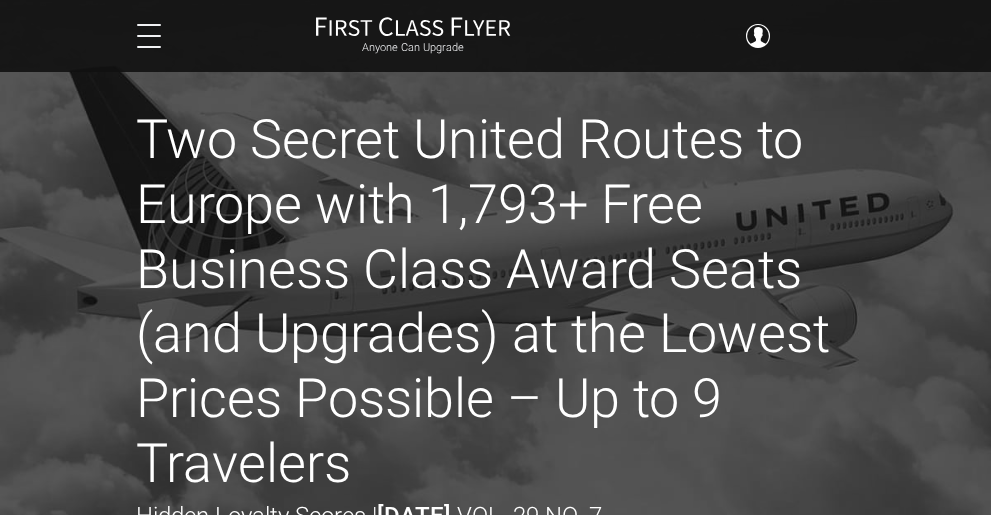 scroll, scrollTop: 0, scrollLeft: 0, axis: both 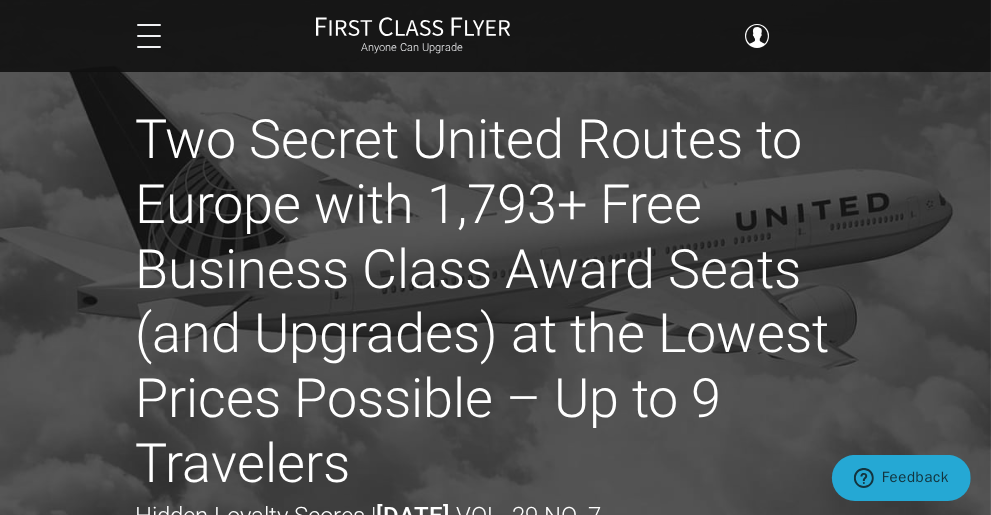 click on "Two Secret United Routes to Europe with 1,793+ Free Business Class Award Seats (and Upgrades) at the Lowest  Prices  Possible – Up to 9 Travelers" at bounding box center (496, 302) 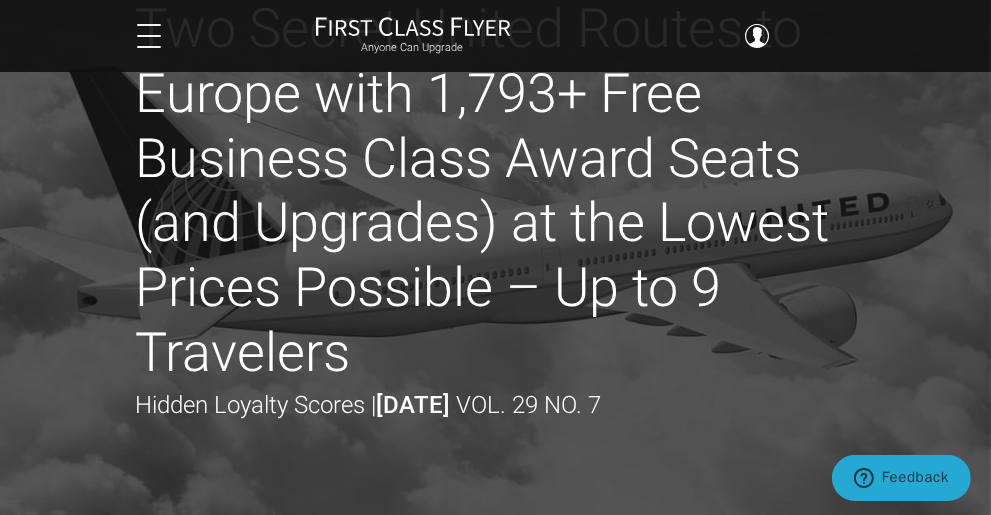 scroll, scrollTop: 0, scrollLeft: 0, axis: both 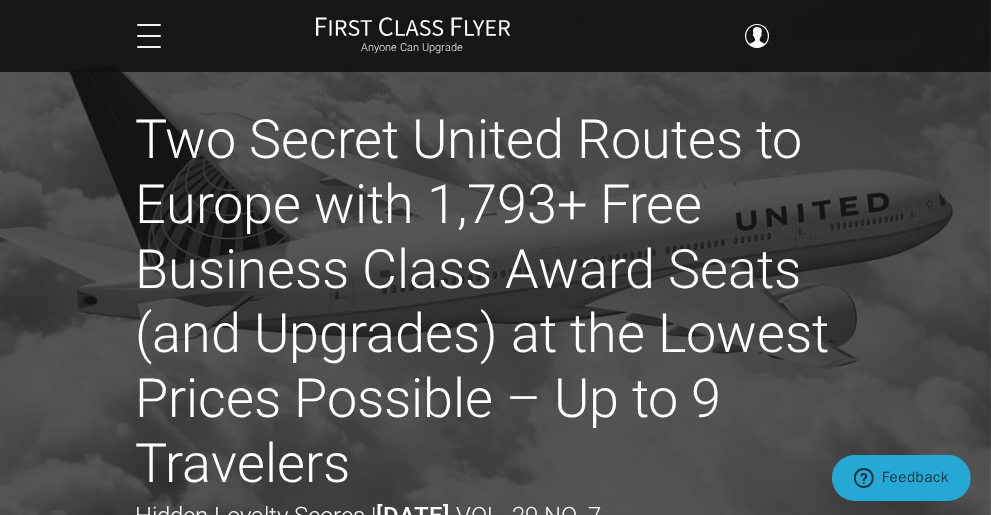 click on "Rare Fares" at bounding box center [0, 0] 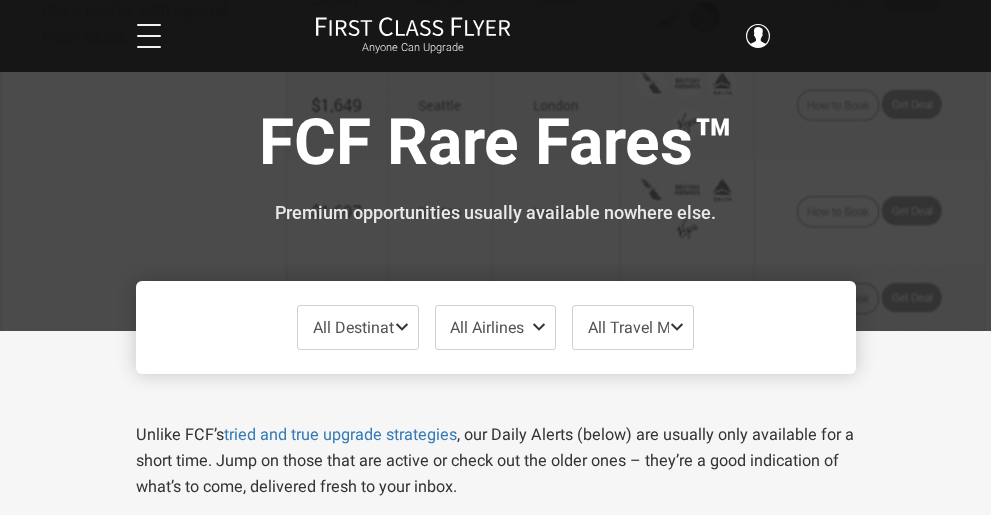 scroll, scrollTop: 0, scrollLeft: 0, axis: both 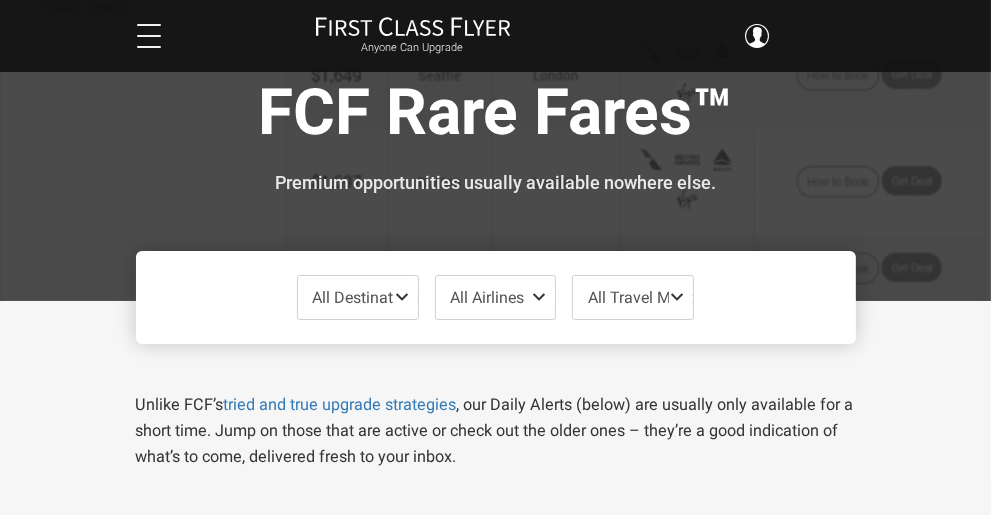click on "All Destinations" at bounding box center (368, 297) 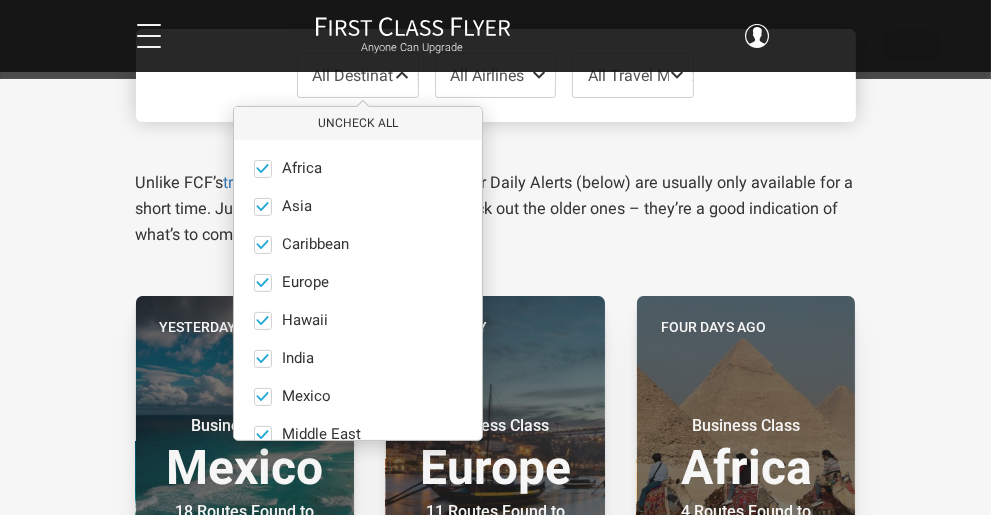scroll, scrollTop: 258, scrollLeft: 0, axis: vertical 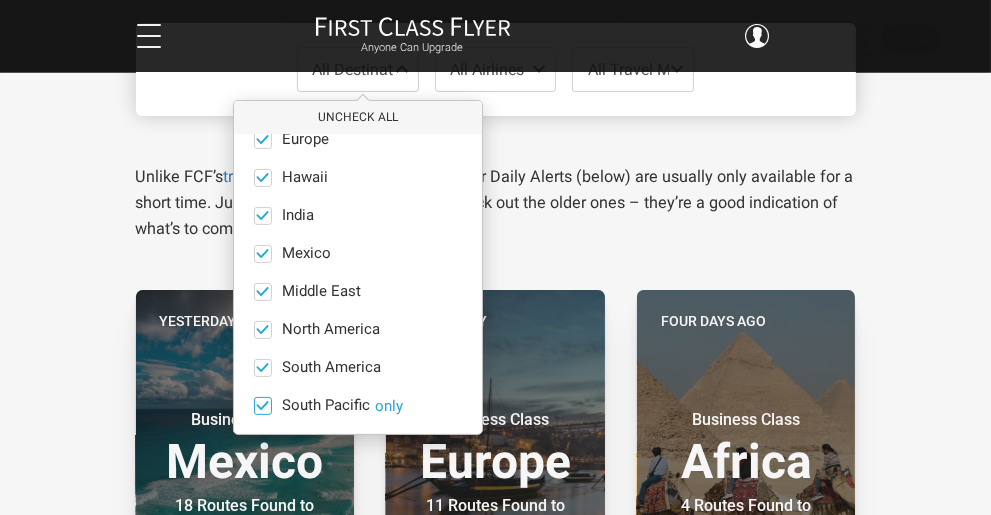 click at bounding box center [262, 405] 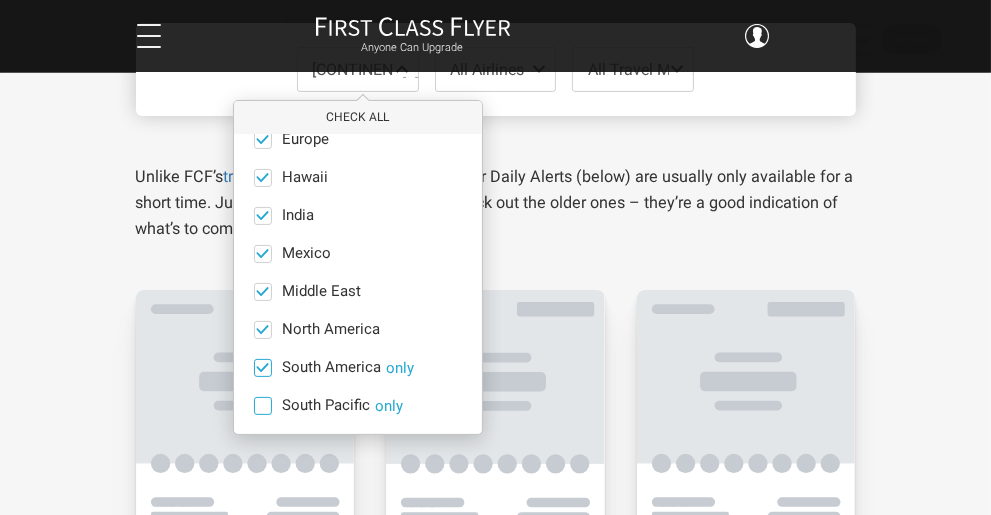 click at bounding box center [263, 368] 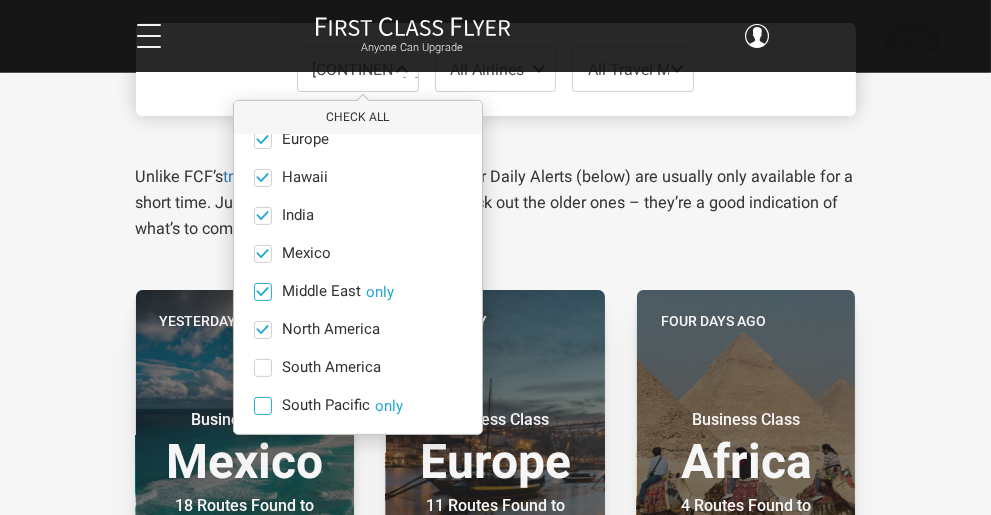 click at bounding box center [262, 291] 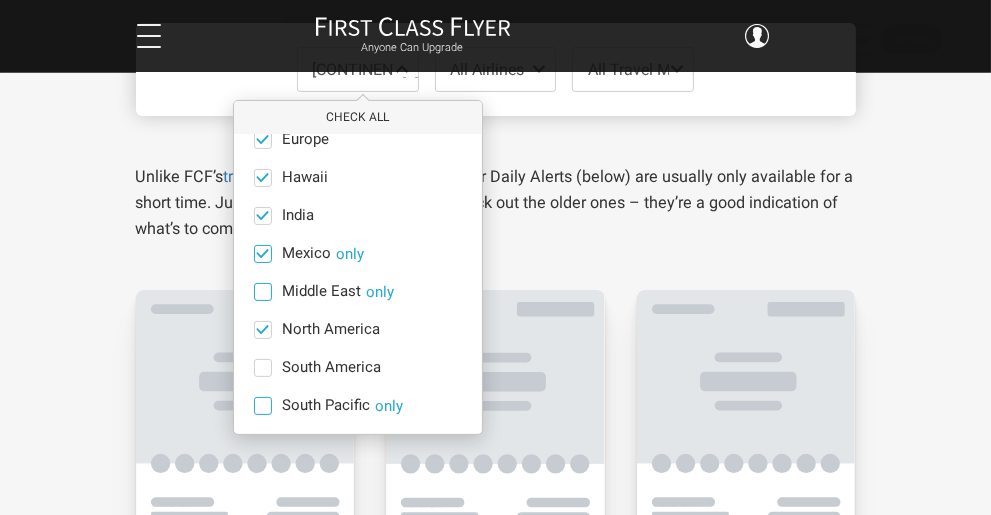 click at bounding box center [262, 253] 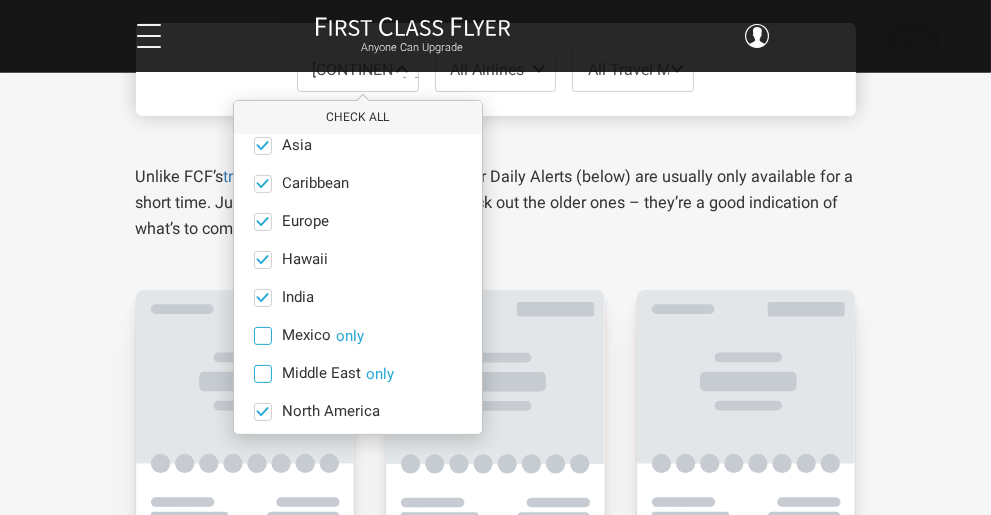 scroll, scrollTop: 52, scrollLeft: 0, axis: vertical 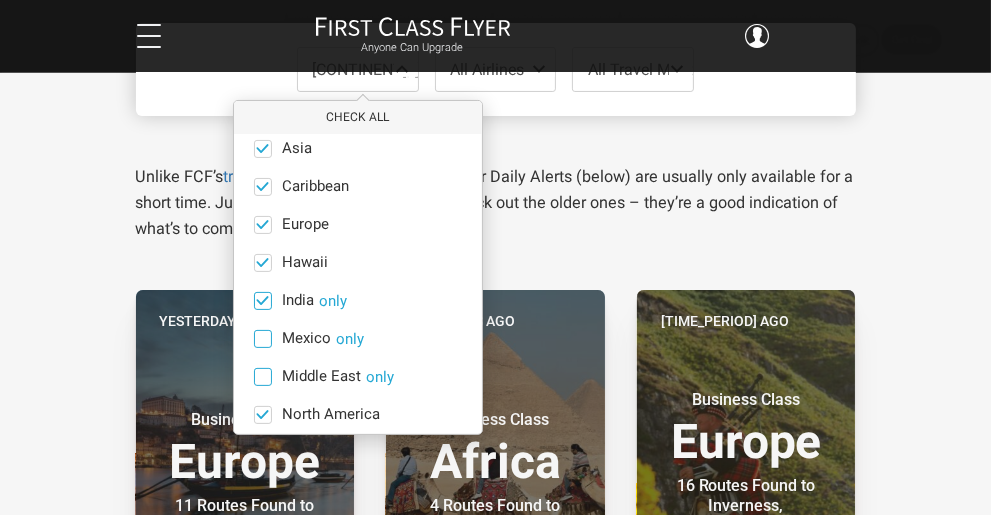click at bounding box center [262, 300] 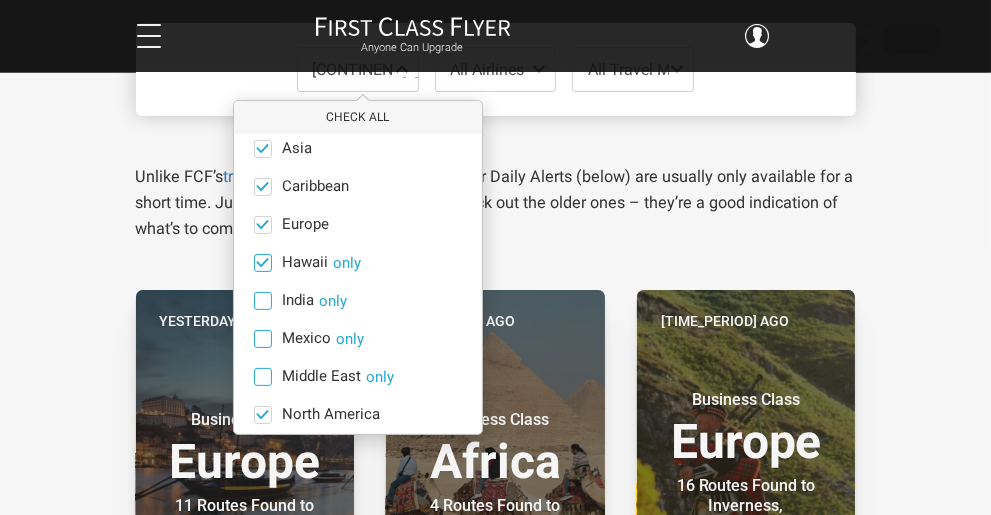 click at bounding box center [263, 263] 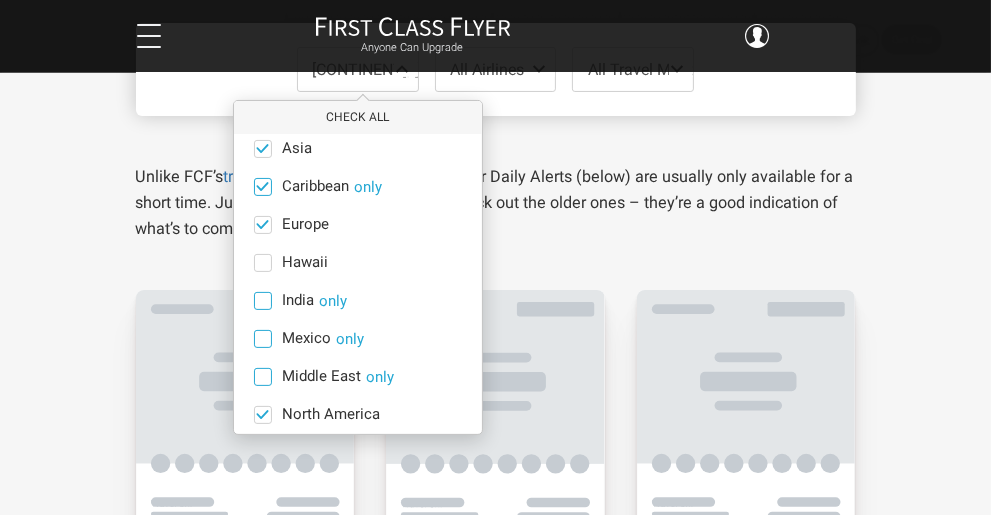 click at bounding box center (262, 186) 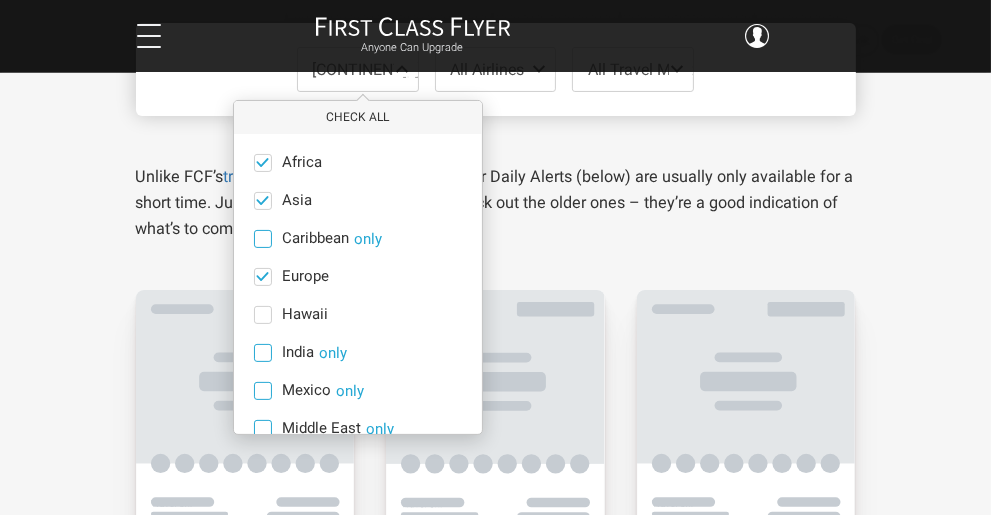 scroll, scrollTop: 1, scrollLeft: 0, axis: vertical 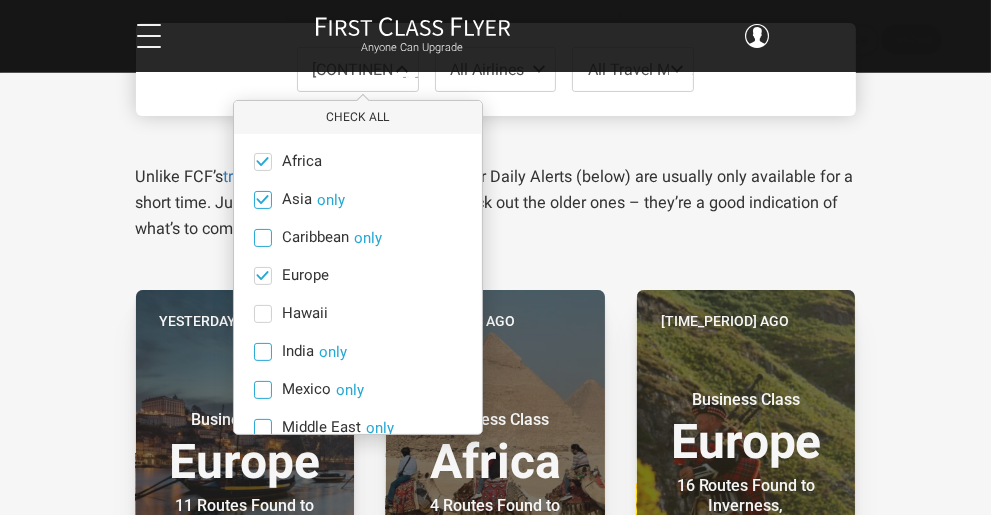 click on "[CONTINENT]  only" at bounding box center [358, 200] 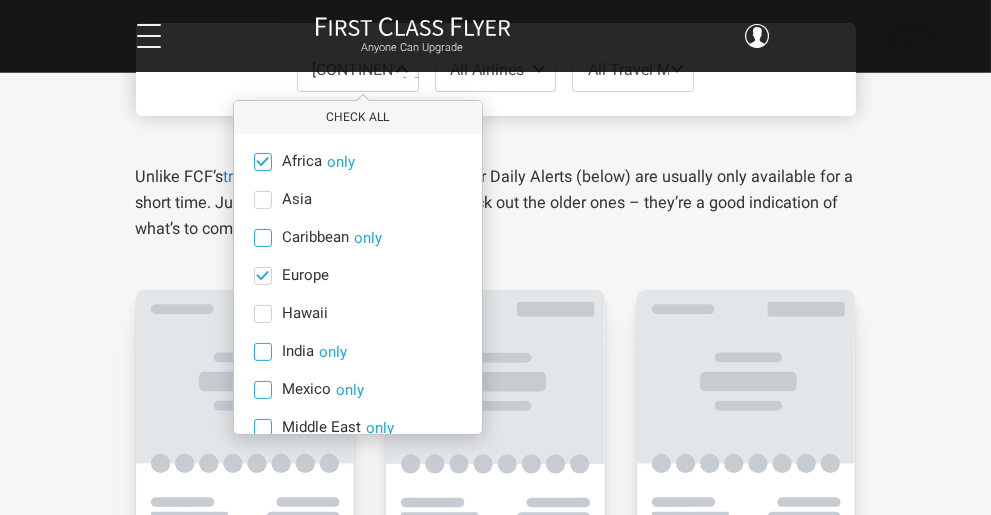click at bounding box center [262, 161] 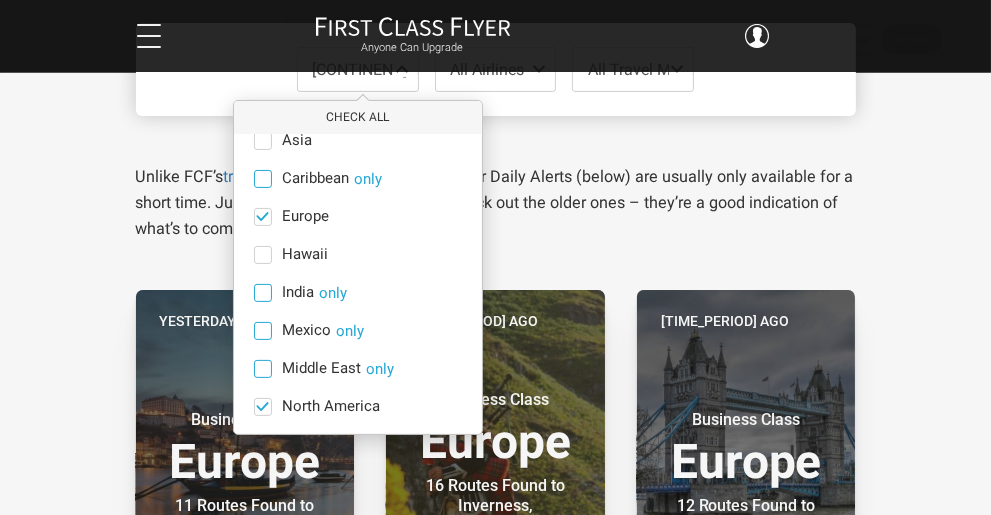 scroll, scrollTop: 137, scrollLeft: 0, axis: vertical 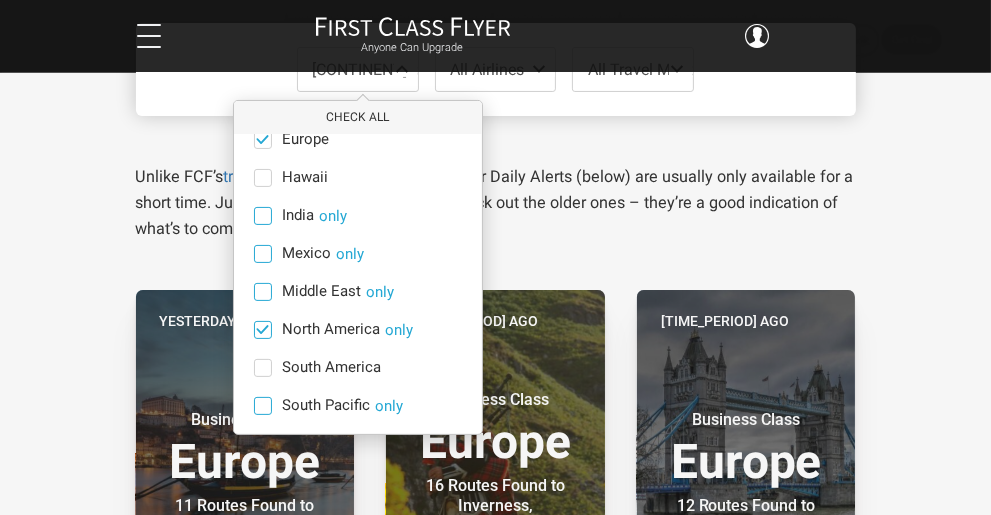 click on "[CONTINENT]  only" at bounding box center (358, 330) 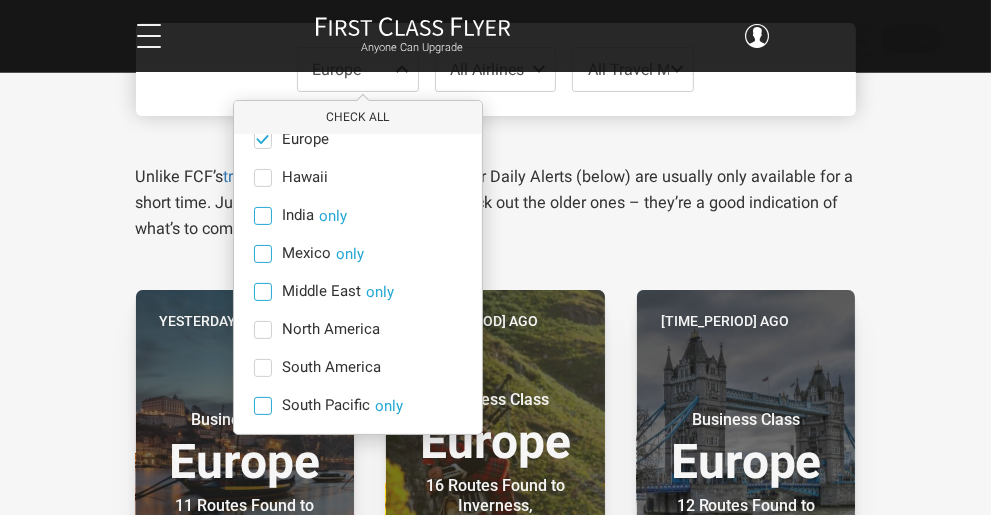 click on "Europe Check All Africa  only  Asia  only  Caribbean  only  Europe  only  Hawaii  only  India  only  Mexico  only  Middle East  only  North America  only  South America  only  South Pacific  only  All Airlines Uncheck All Star Alliance Air Canada  only  Air New Zealand  only  All Nippon Airways  only  Asiana  only  Austrian Airlines‎  only  Brussels Airlines  only  EVA Air  only  LifeMiles  only  Lot Polish  only  Lufthansa  only  Scandinavian - SAS  only  Singapore Airlines  only  South African Airways  only  Swiss  only  TAP Portugal  only  Turkish Airlines  only  United  only  Oneworld Alaska Airlines  only  American Airlines  only  British Airways  only  Cathay Pacific  only  Fiji Airways  only  Finnair  only  Iberia  only  Japan Airlines  only  JetBlue  only  Qantas  only  Qatar  only  SkyTeam Aerolineas Argentinas  only  Air France  only  Alitalia  only  China Southern  only  Delta Airlines  only  KLM  only  Korean Air  only  Virgin Atlantic  only  Non-Alliance Aer Lingus  only  Air Tahiti Nui  only" at bounding box center [496, 1782] 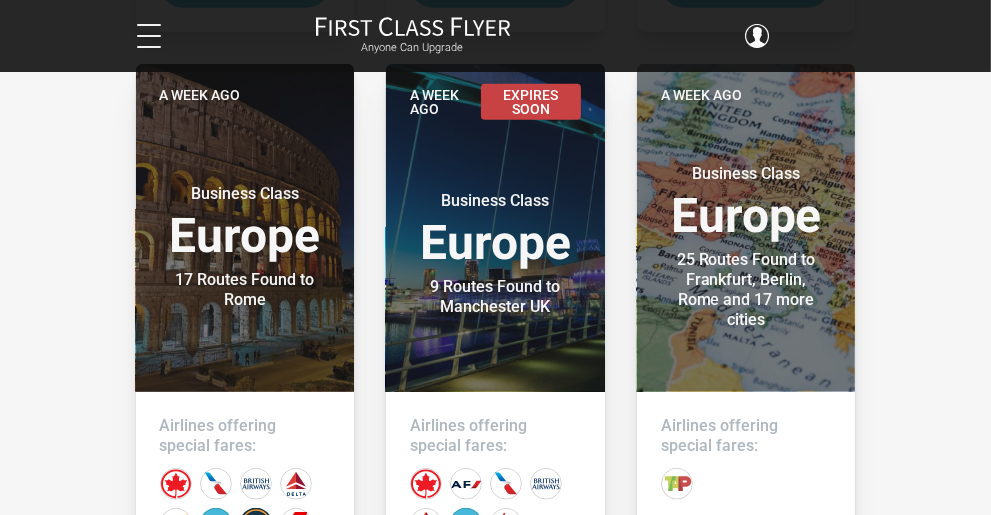 scroll, scrollTop: 1281, scrollLeft: 0, axis: vertical 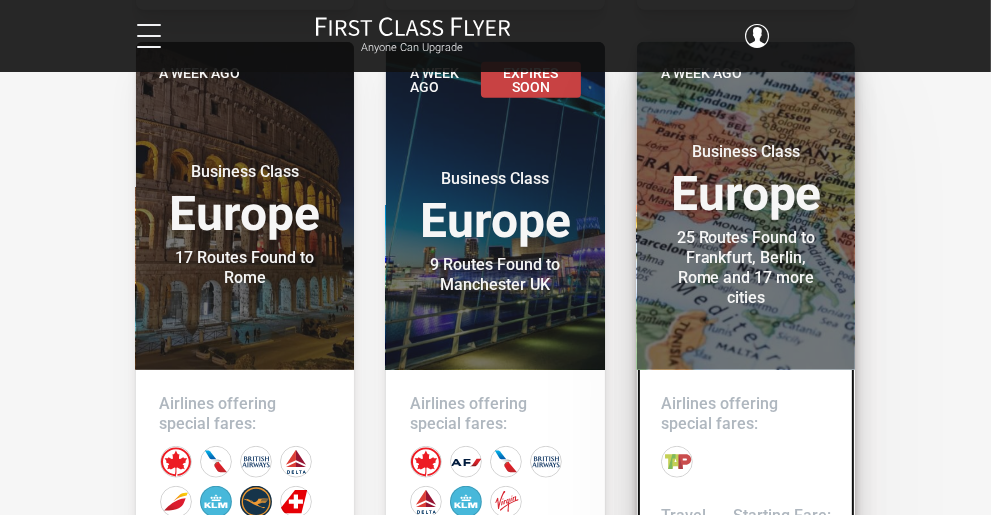 click on "A [TIME_PERIOD] ago Business Class  [CONTINENT]   25 Routes Found to [CITY], [CITY], [CITY] and 17 more cities  Airlines offering special fares: Travel on: [MONTH] and [MONTH] [YEAR]; [MONTH], [MONTH], [MONTH], [MONTH], [MONTH] and [MONTH] [YEAR] Starting Fare: $2,086  Deal Details" at bounding box center (746, 437) 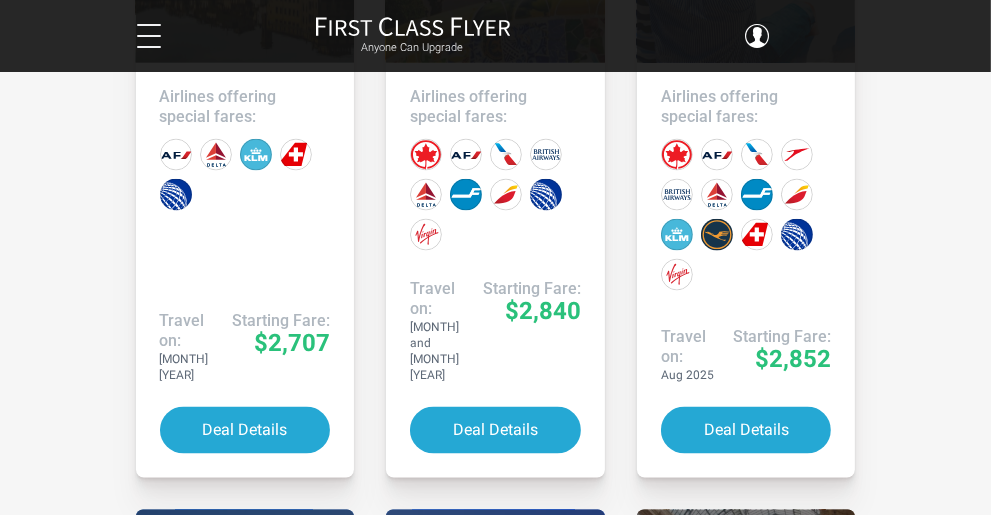scroll, scrollTop: 2414, scrollLeft: 0, axis: vertical 